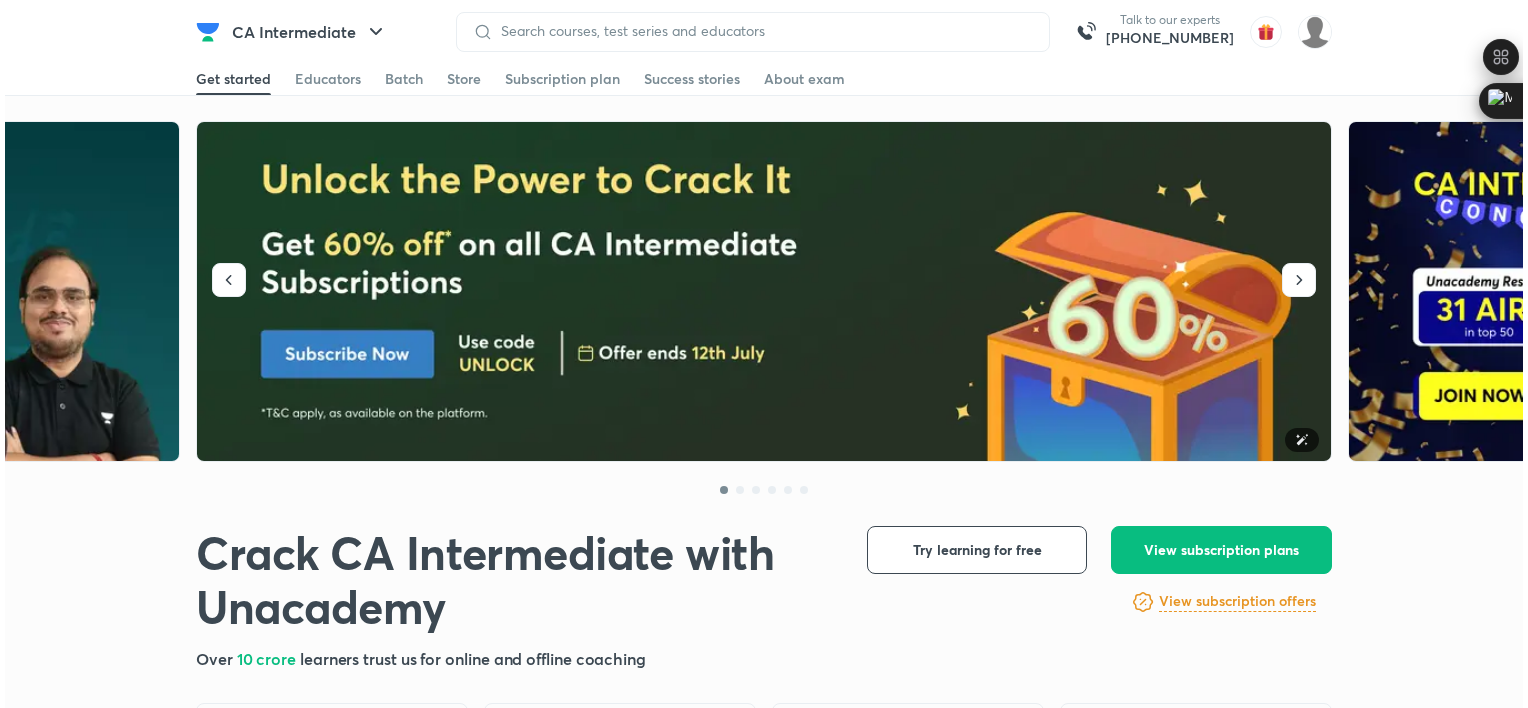 scroll, scrollTop: 0, scrollLeft: 0, axis: both 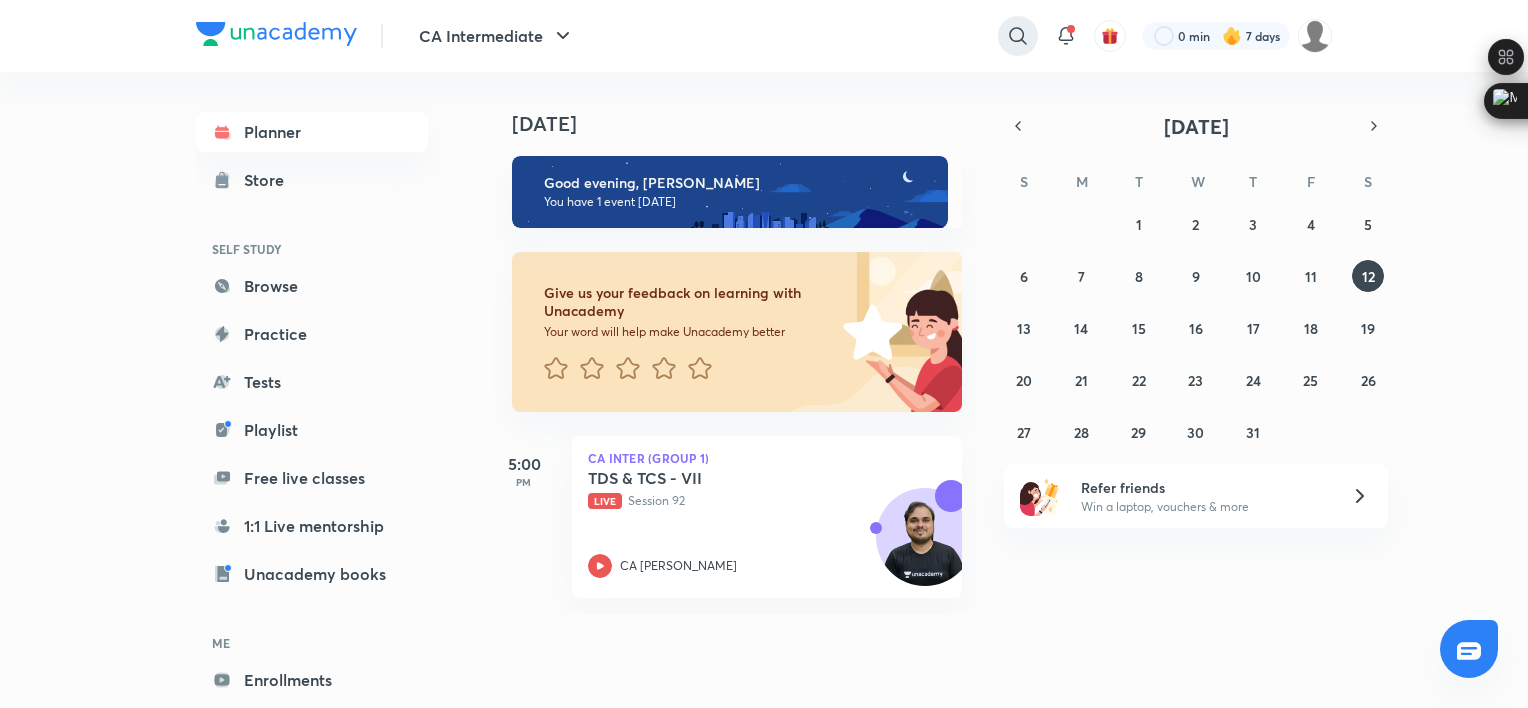 click 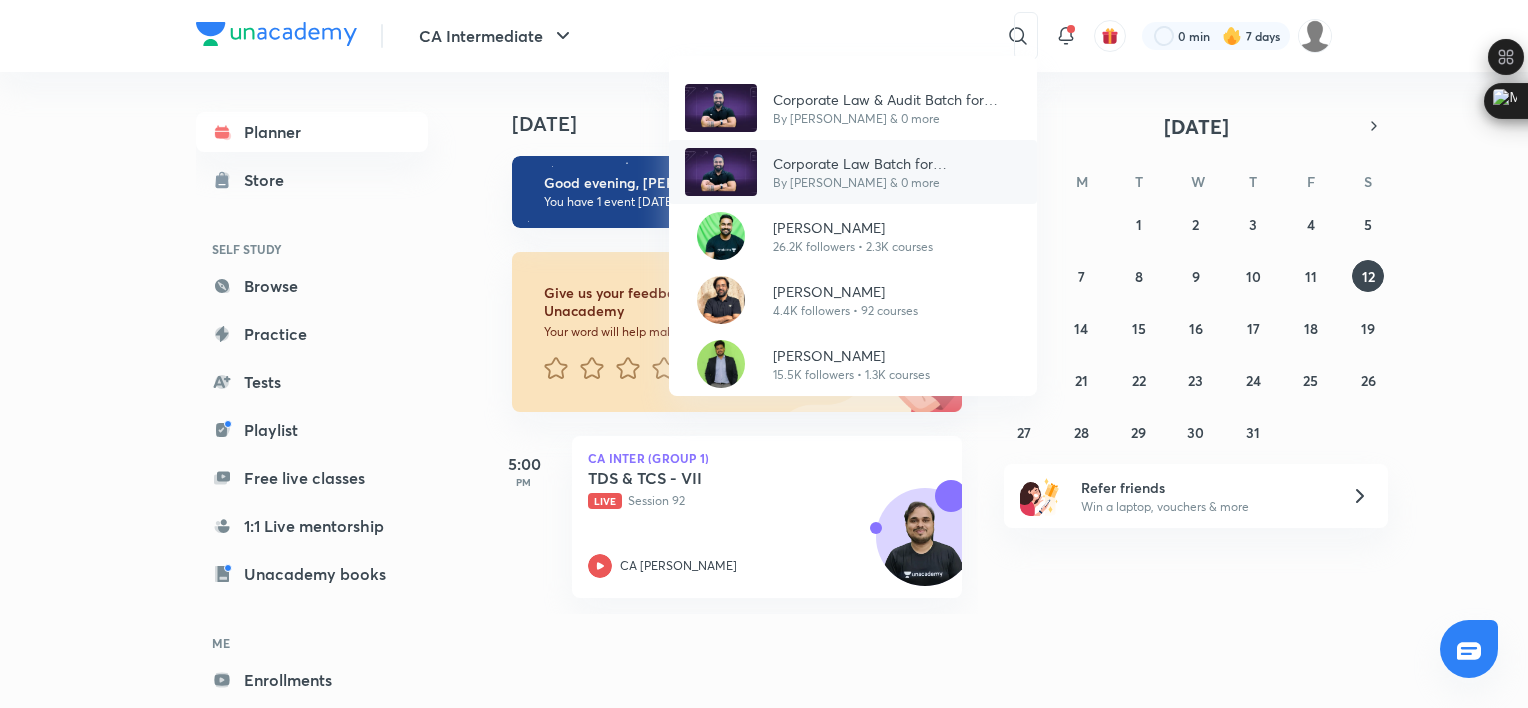 click on "Corporate Law Batch for Sep'25/Jan'26 Exams by CA Shantam Gupta" at bounding box center (897, 163) 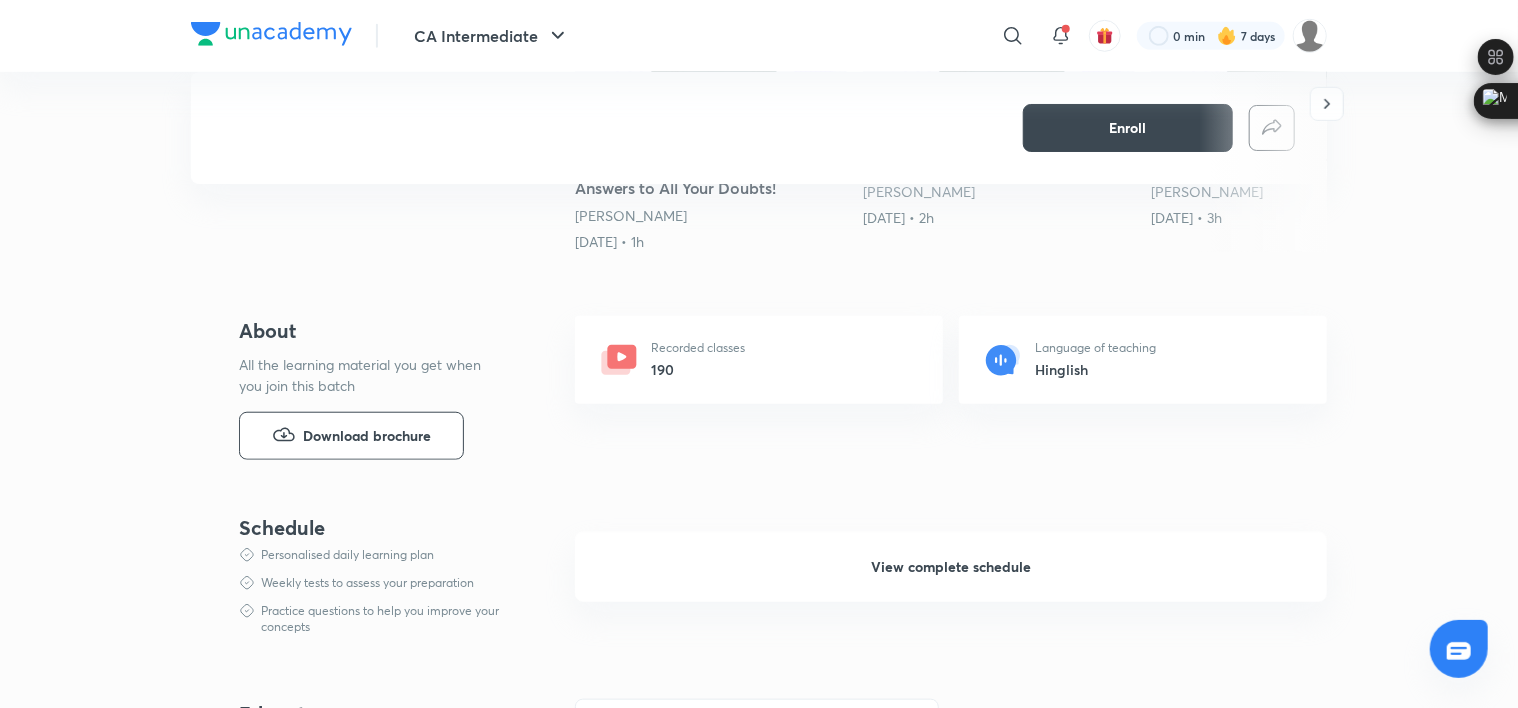 scroll, scrollTop: 680, scrollLeft: 0, axis: vertical 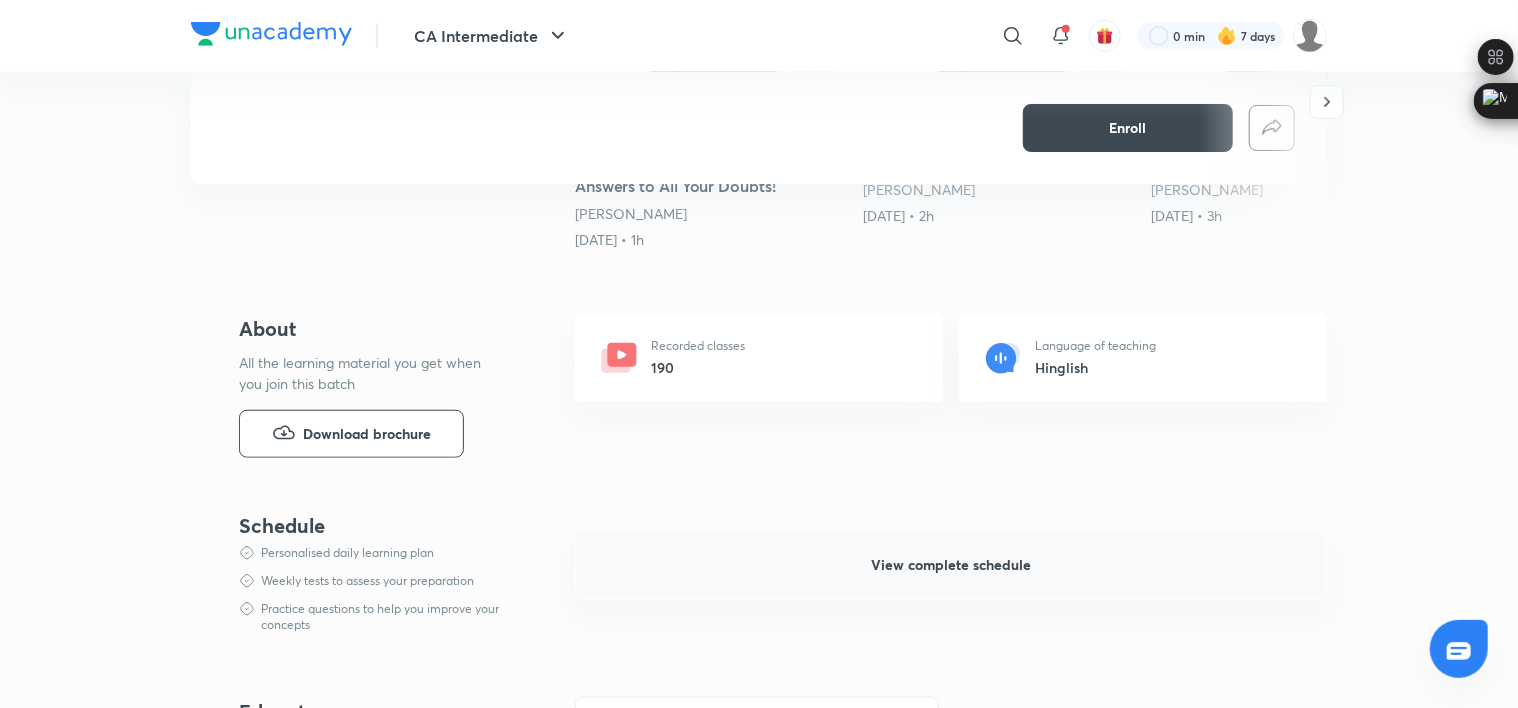 click on "View complete schedule" at bounding box center [951, 565] 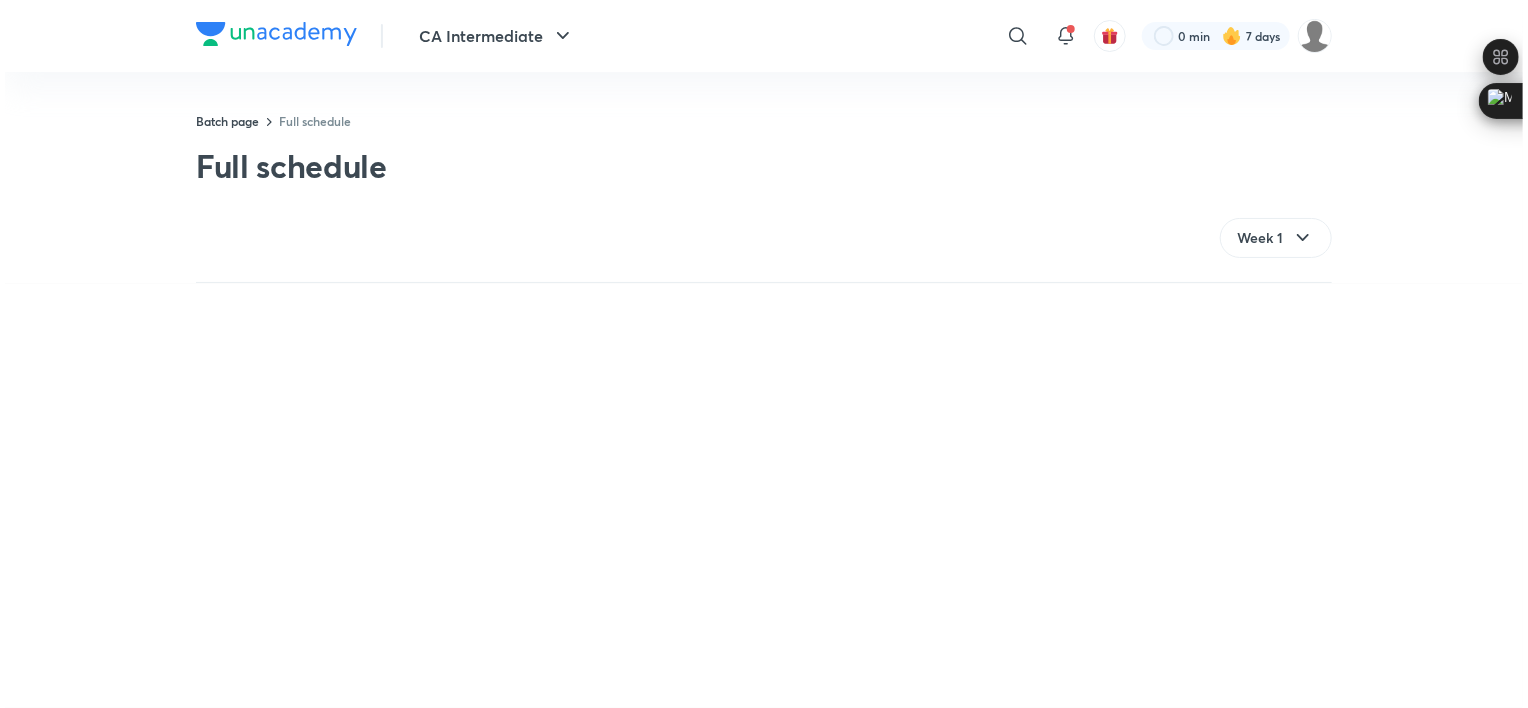 scroll, scrollTop: 0, scrollLeft: 0, axis: both 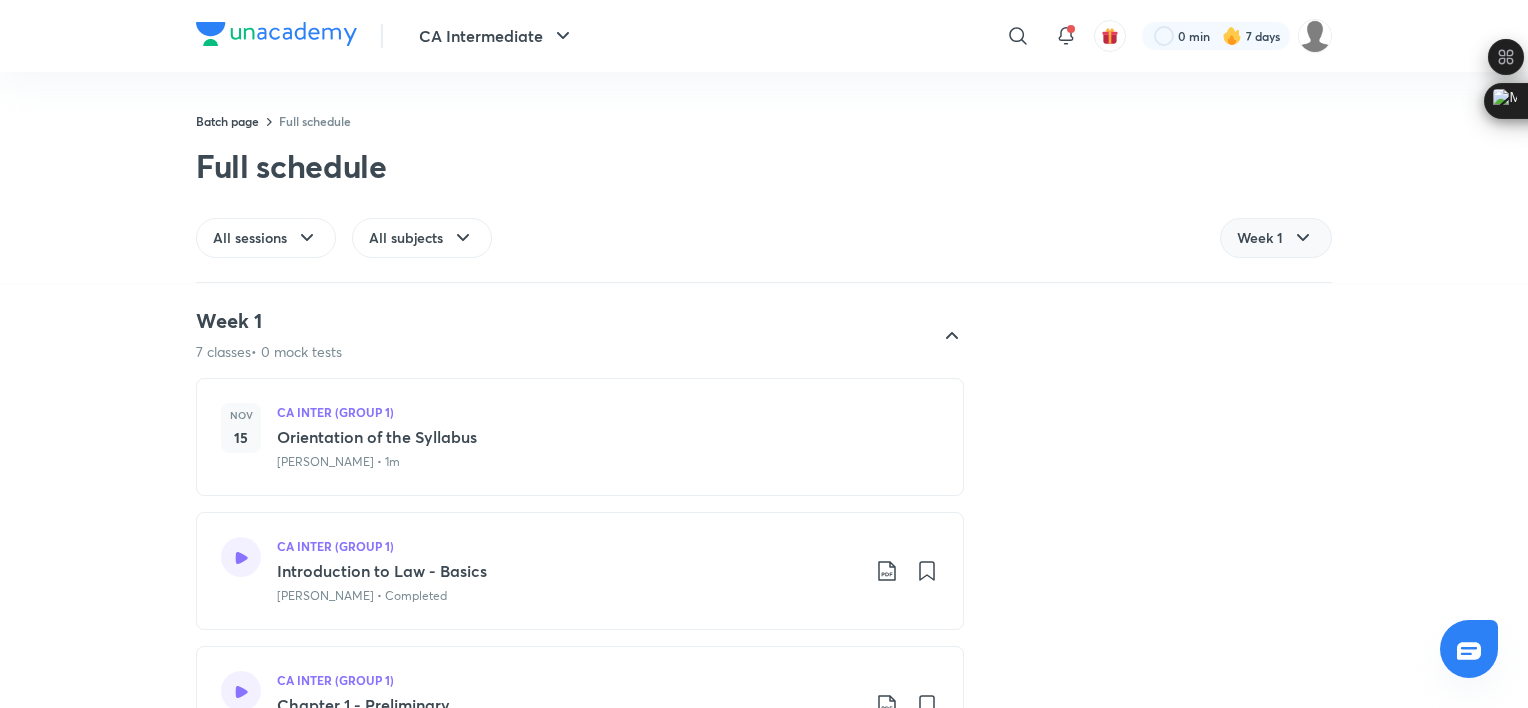click 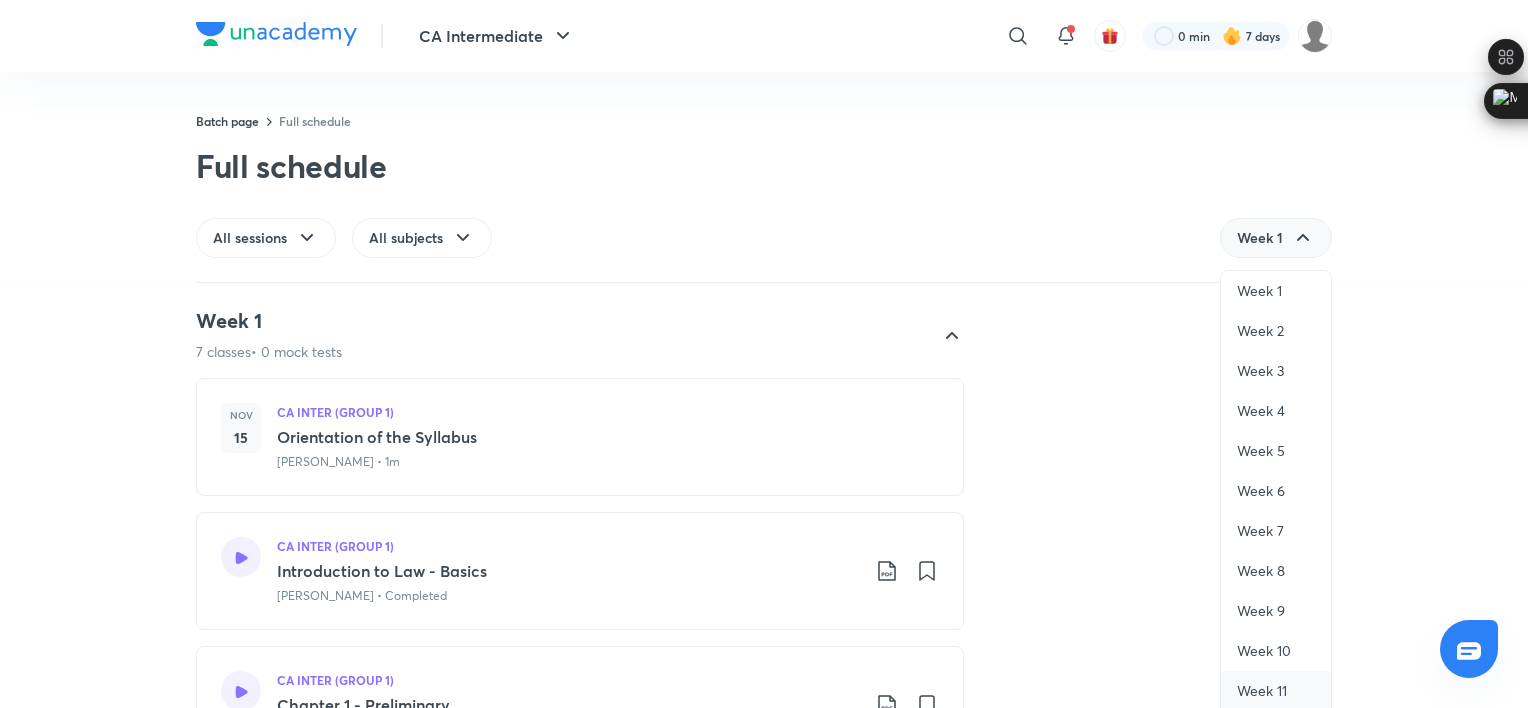 click on "Week 11" at bounding box center (1276, 691) 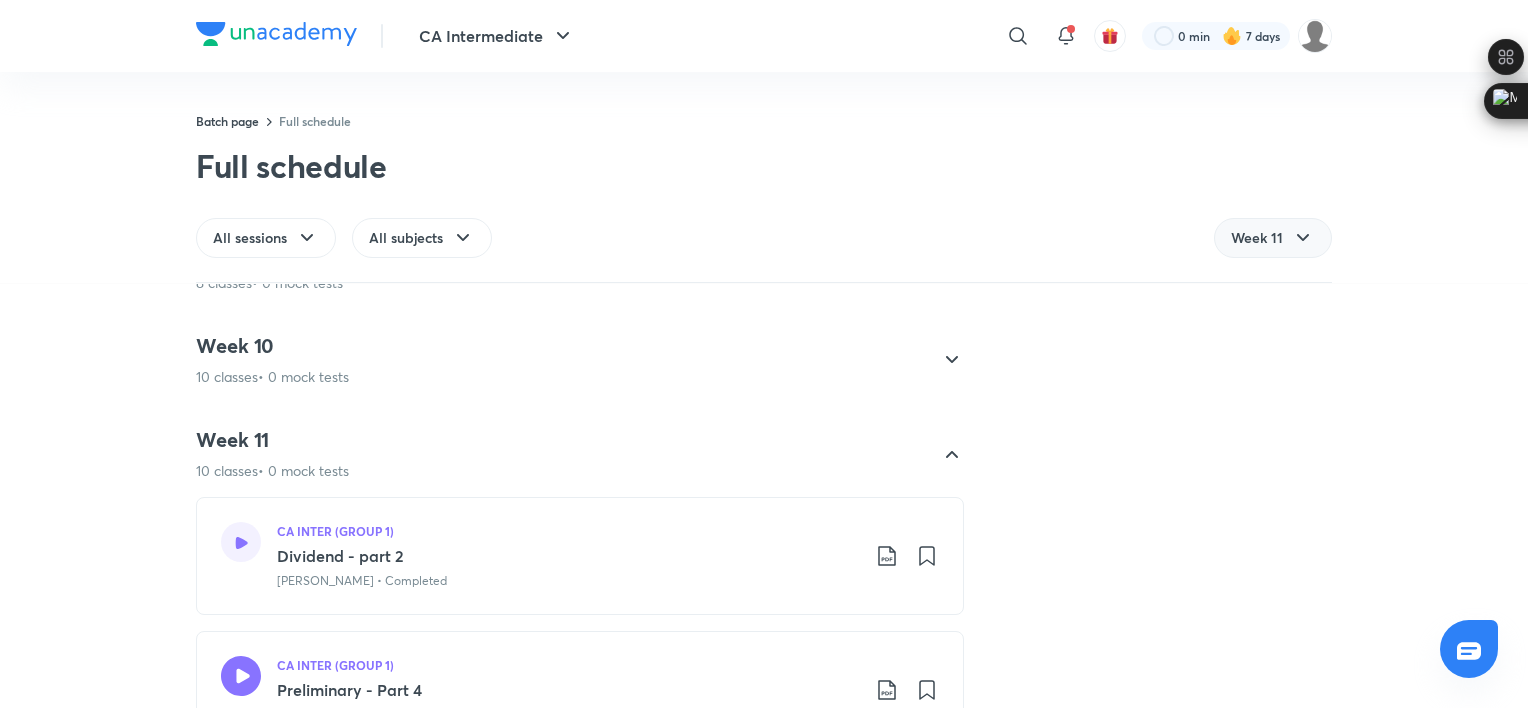 scroll, scrollTop: 930, scrollLeft: 0, axis: vertical 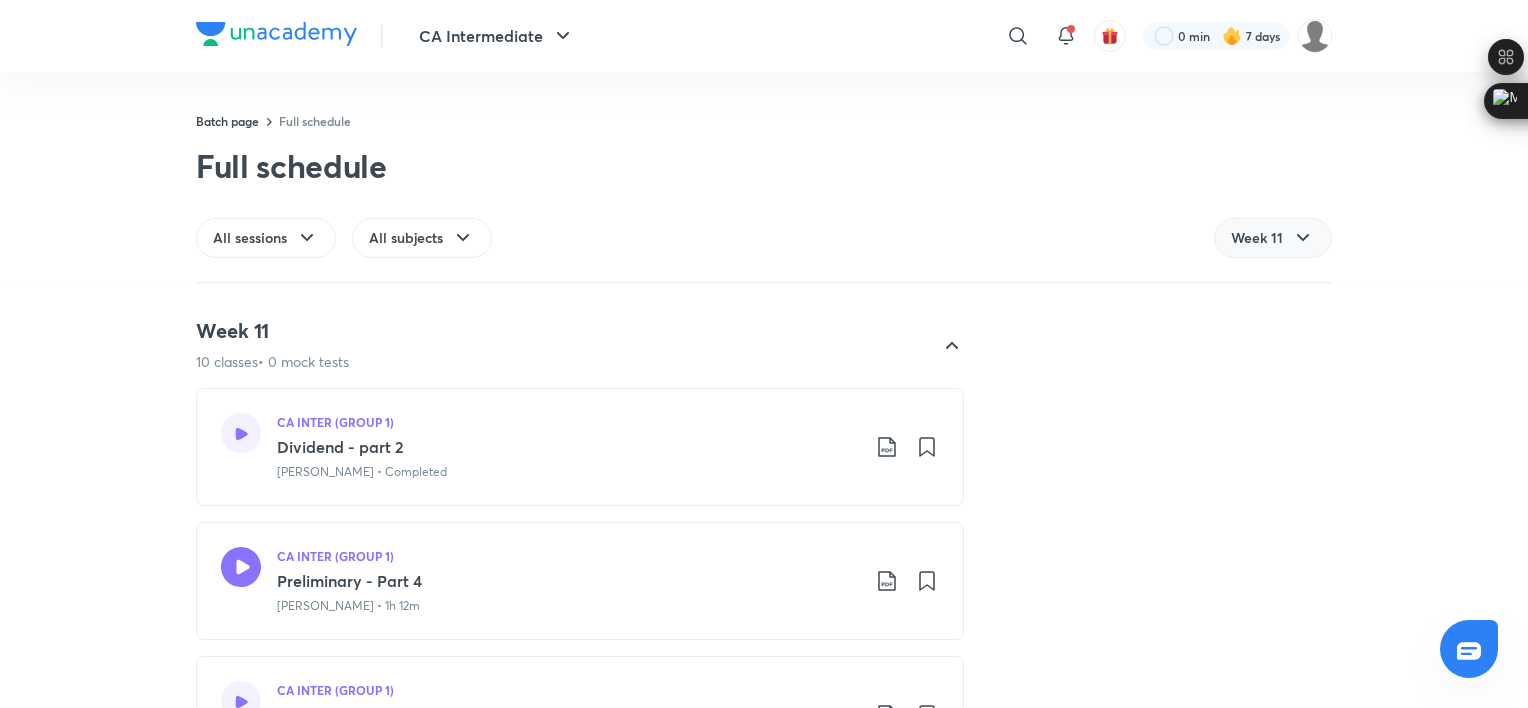 click on "Week 11 10 classes  •   0 mock tests CA INTER (GROUP 1) Dividend - part 2 Shantam Gupta • Completed CA INTER (GROUP 1) Preliminary - Part 4 Shantam Gupta • 1h 12m  CA INTER (GROUP 1) Management - 1 Shantam Gupta • Completed CA INTER (GROUP 1) Management - 2 Shantam Gupta • Completed CA INTER (GROUP 1) Preliminary - Part 5 Shantam Gupta • 1h 8m  CA INTER (GROUP 1) Management - 3 Shantam Gupta • Completed CA INTER (GROUP 1) Management - 4 Shantam Gupta • Completed CA INTER (GROUP 1) Preliminary - Part 6 Shantam Gupta • 1h 10m  CA INTER (GROUP 1) Management - 5 Shantam Gupta • Completed CA INTER (GROUP 1) Management - 6 Shantam Gupta • Completed" at bounding box center (764, 1015) 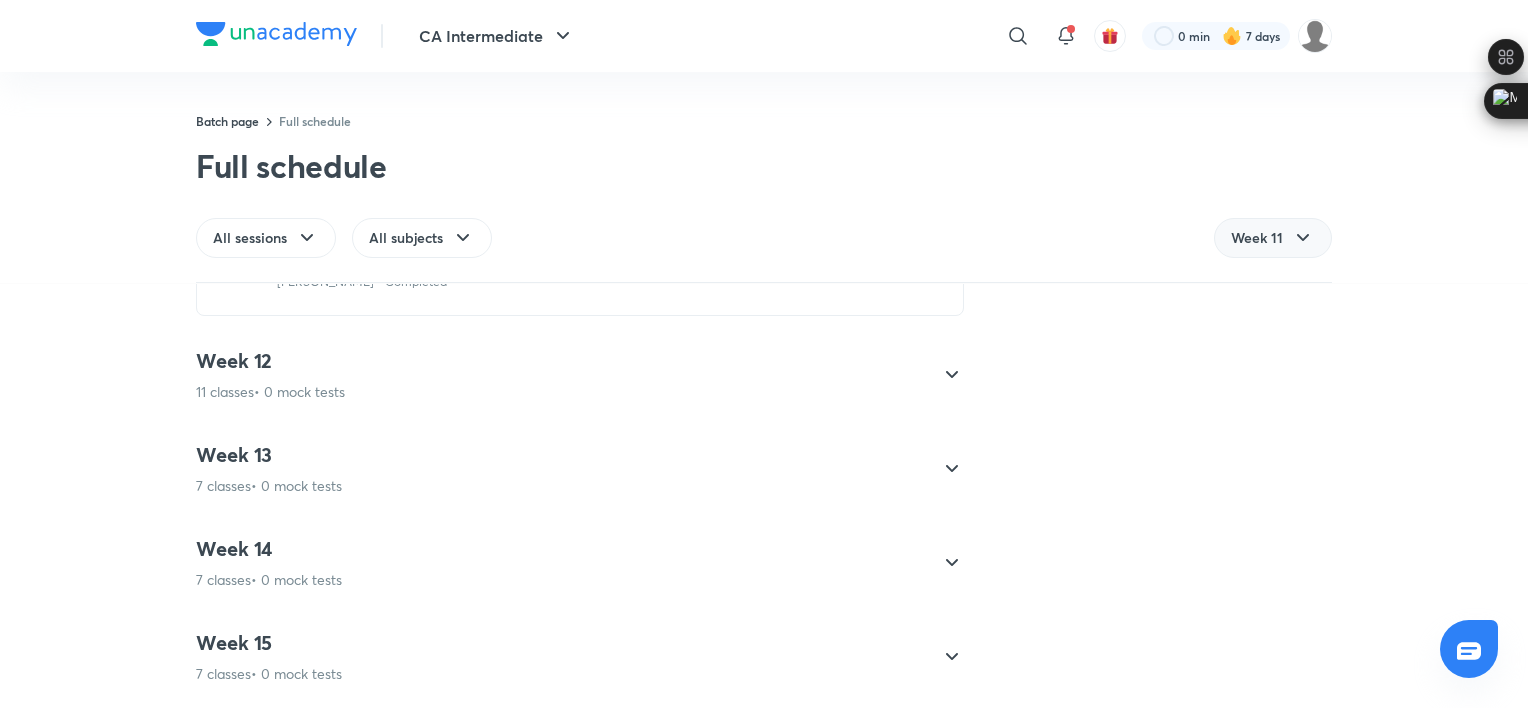 scroll, scrollTop: 2330, scrollLeft: 0, axis: vertical 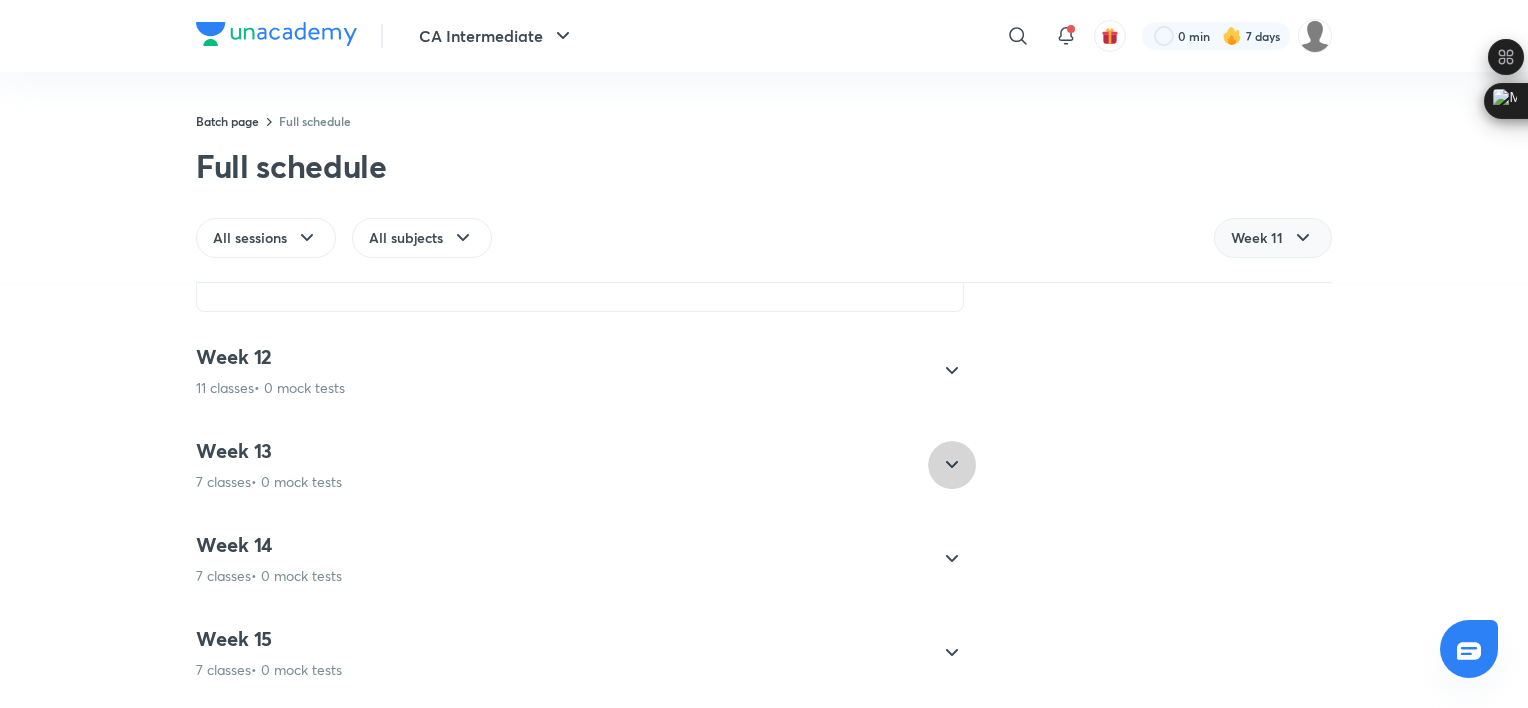 click 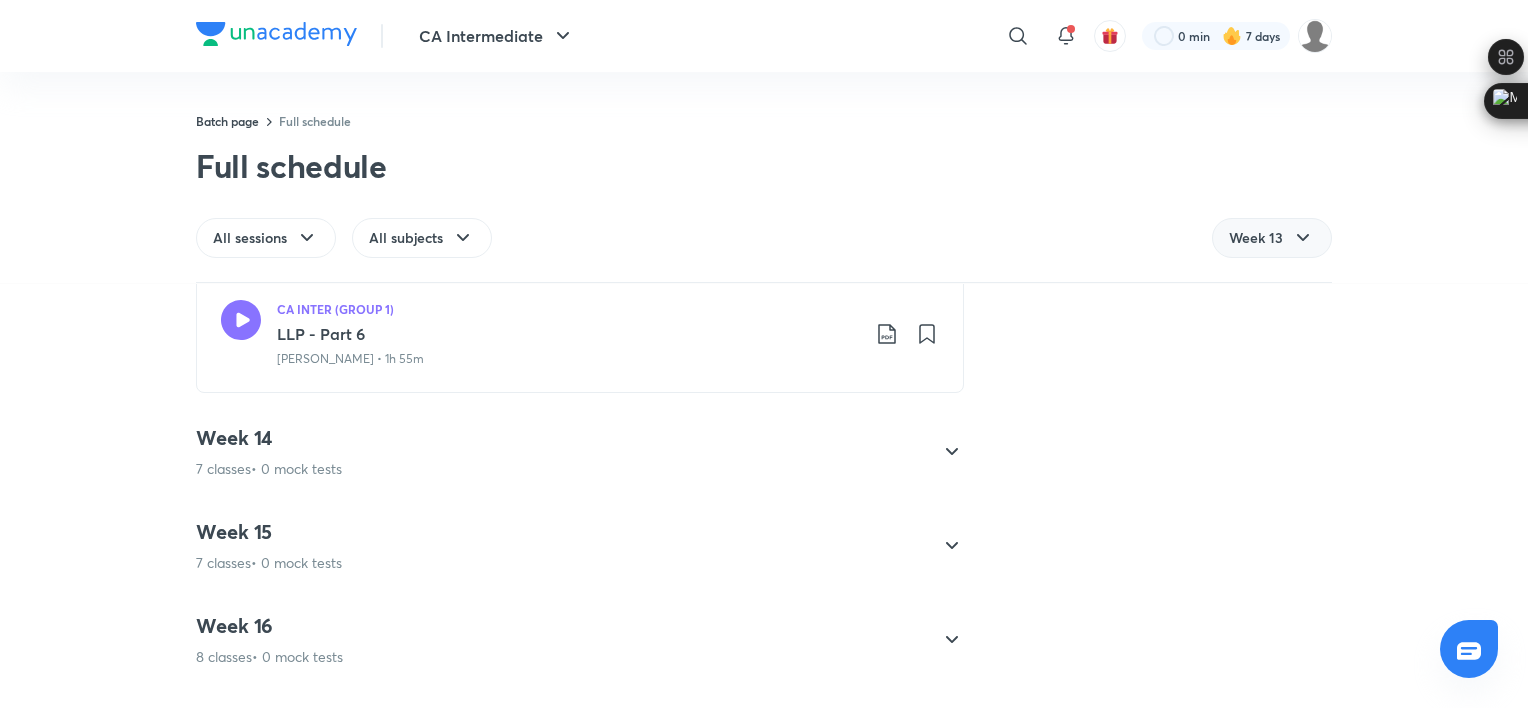 scroll, scrollTop: 2970, scrollLeft: 0, axis: vertical 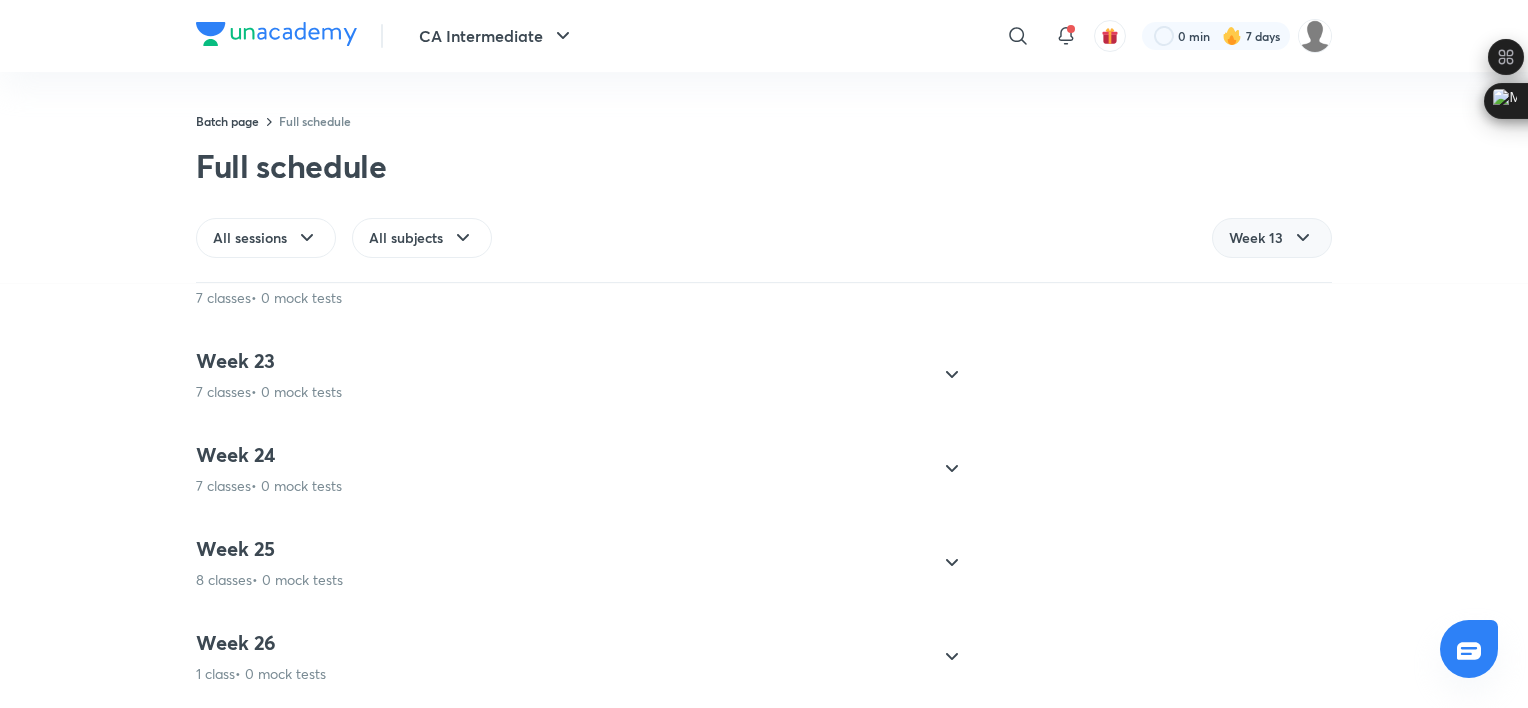 click on "Week 24 7 classes  •   0 mock tests" at bounding box center [764, 469] 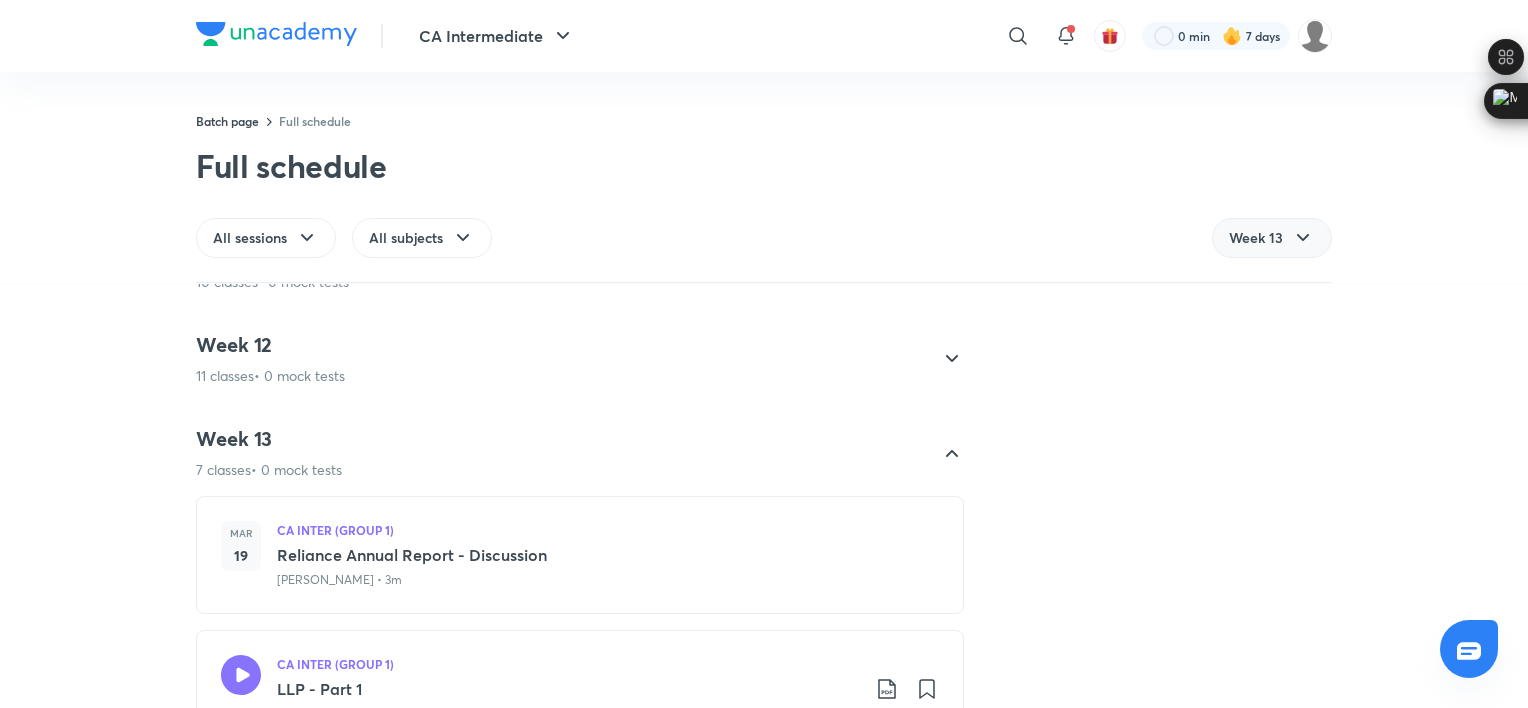 scroll, scrollTop: 970, scrollLeft: 0, axis: vertical 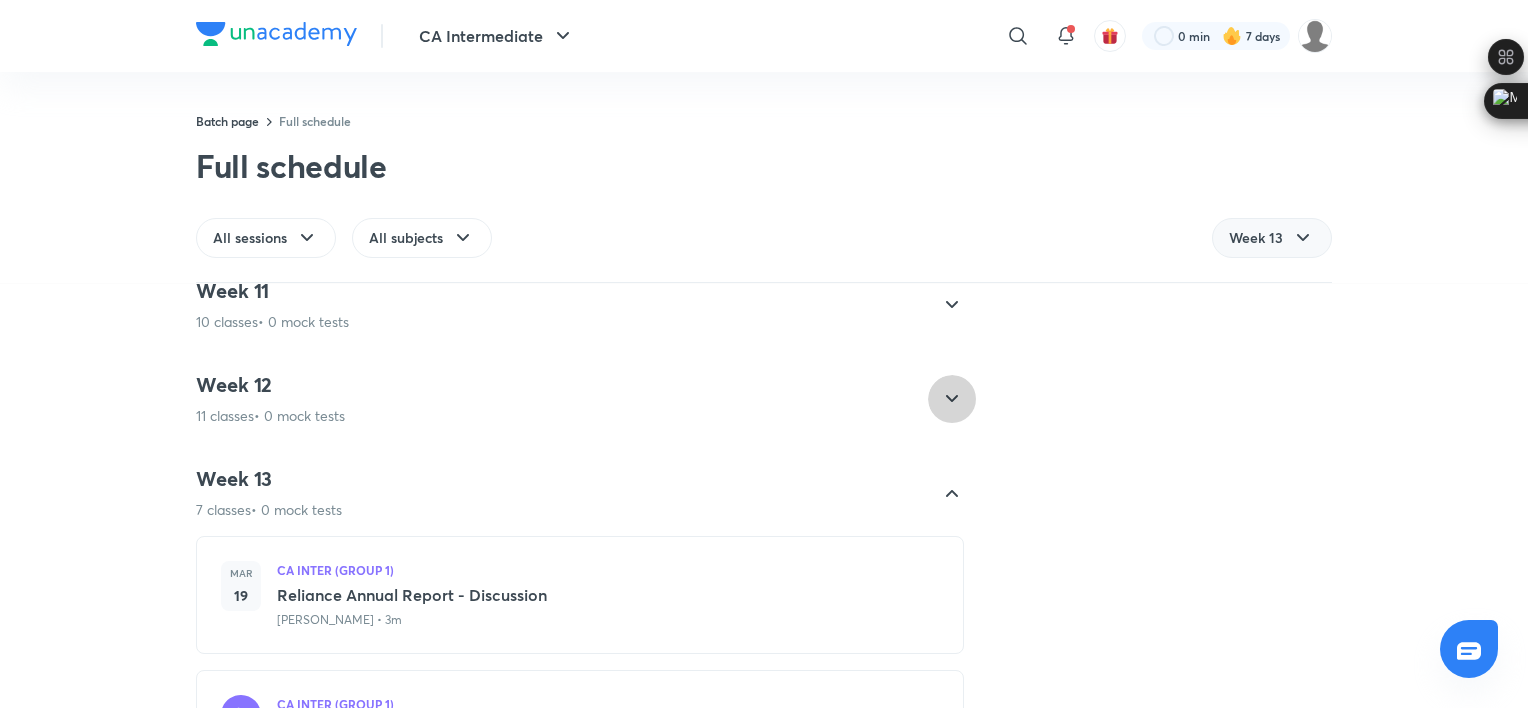 click 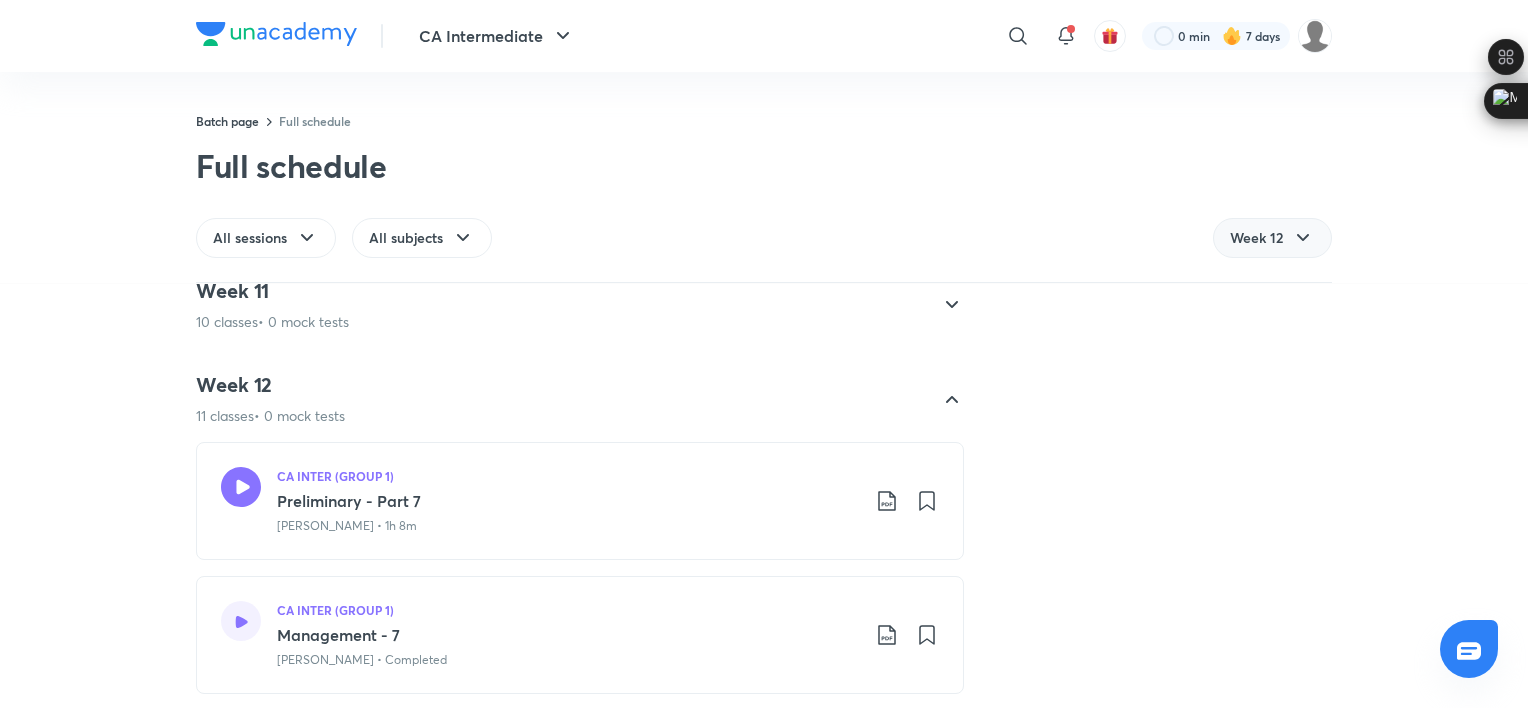 click on "Week 12 11 classes  •   0 mock tests CA INTER (GROUP 1) Preliminary - Part 7 Shantam Gupta • 1h 8m  CA INTER (GROUP 1) Management - 7 Shantam Gupta • Completed CA INTER (GROUP 1) Management - last part Shantam Gupta • Completed CA INTER (GROUP 1) Chapter 9 - part 1 Shantam Gupta • Completed CA INTER (GROUP 1) Preliminary - Part 8 Shantam Gupta • 1h 9m  CA INTER (GROUP 1) Chapter 9 - part 2 Shantam Gupta • Completed CA INTER (GROUP 1) Chapter 10 - Part 1 Shantam Gupta • 1h 44m  CA INTER (GROUP 1) Preliminary - Part 9 Shantam Gupta • 1h 7m  CA INTER (GROUP 1) Chapter 10 - part 2 Shantam Gupta • 1h 56m  CA INTER (GROUP 1) Chapter 10 - part 3 Shantam Gupta • Continue watching CA INTER (GROUP 1) Introduction to CA Course Shantam Gupta • 5m" at bounding box center [764, 1136] 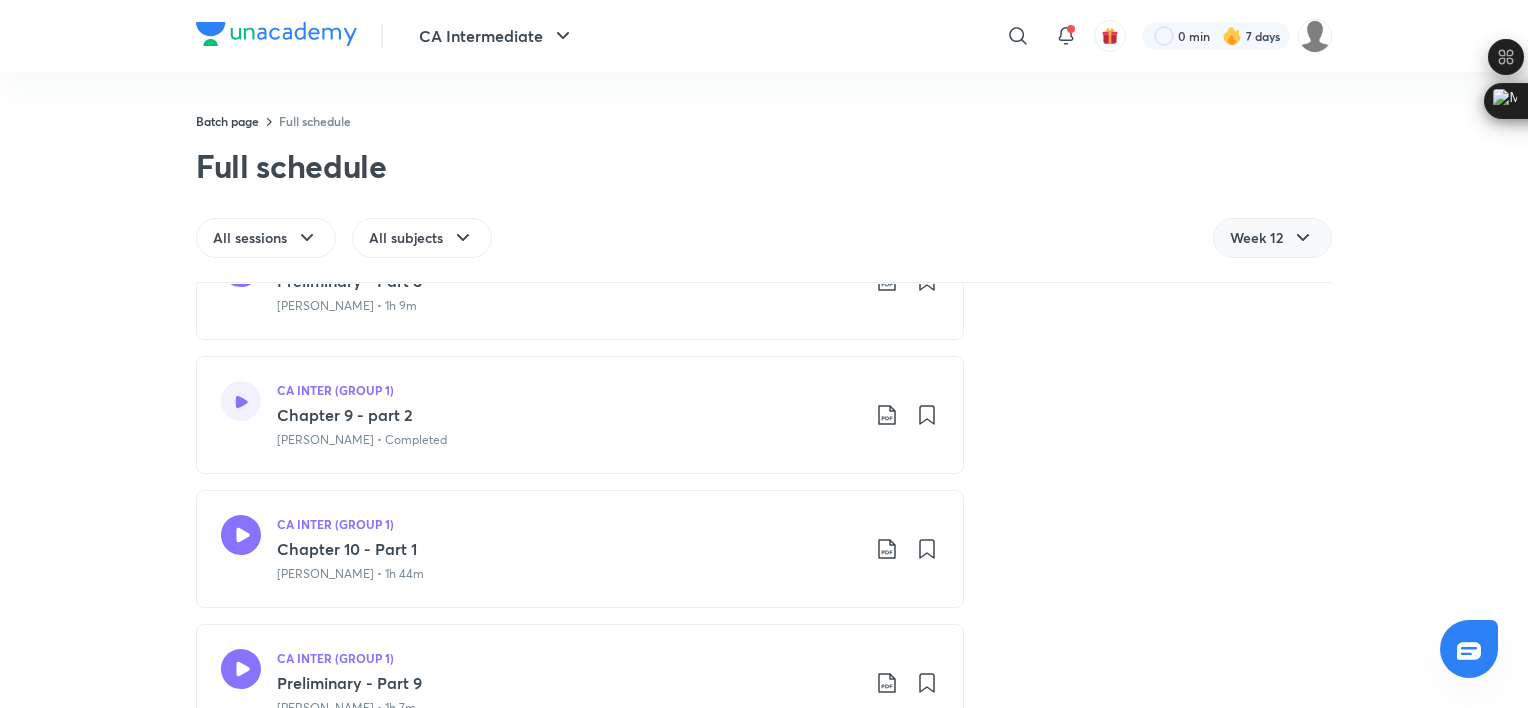 scroll, scrollTop: 1730, scrollLeft: 0, axis: vertical 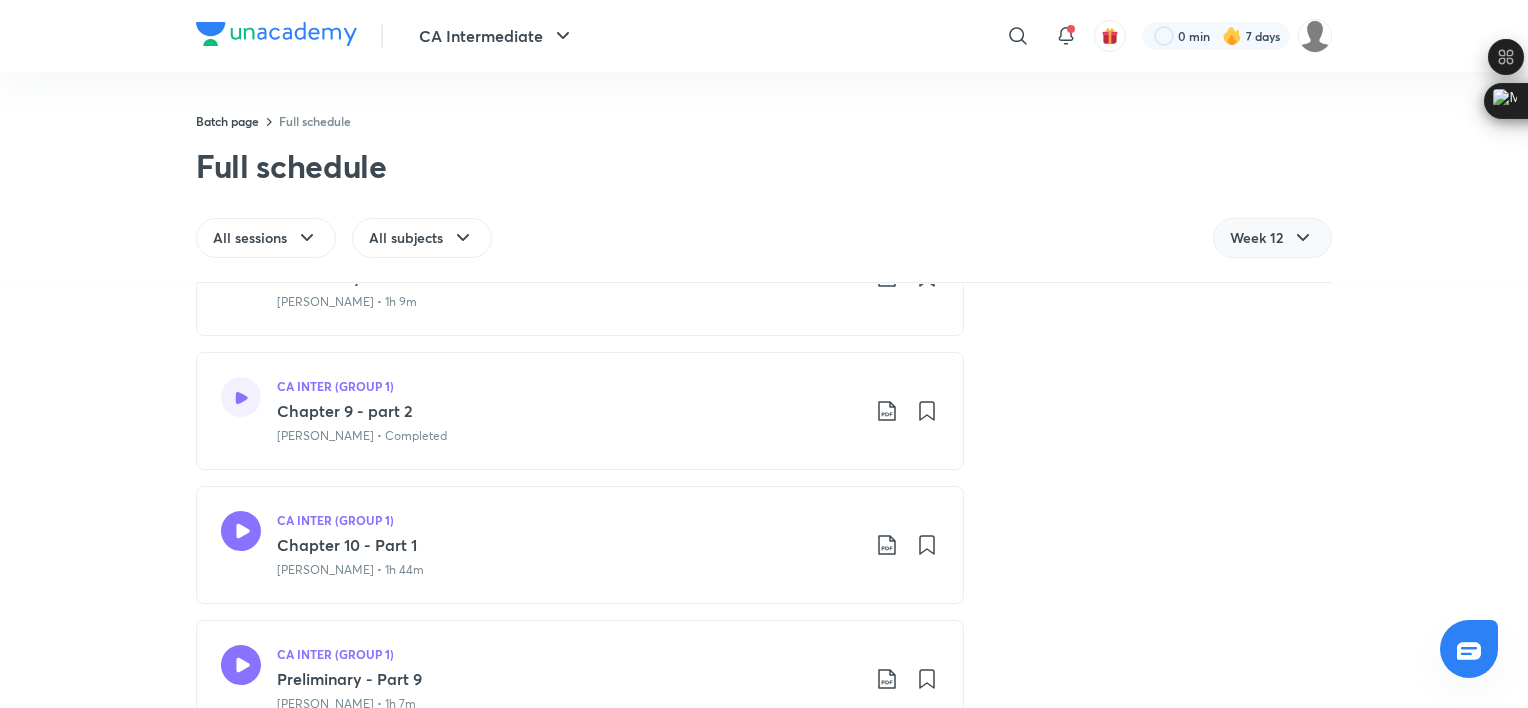 click on "Week 12 11 classes  •   0 mock tests CA INTER (GROUP 1) Preliminary - Part 7 Shantam Gupta • 1h 8m  CA INTER (GROUP 1) Management - 7 Shantam Gupta • Completed CA INTER (GROUP 1) Management - last part Shantam Gupta • Completed CA INTER (GROUP 1) Chapter 9 - part 1 Shantam Gupta • Completed CA INTER (GROUP 1) Preliminary - Part 8 Shantam Gupta • 1h 9m  CA INTER (GROUP 1) Chapter 9 - part 2 Shantam Gupta • Completed CA INTER (GROUP 1) Chapter 10 - Part 1 Shantam Gupta • 1h 44m  CA INTER (GROUP 1) Preliminary - Part 9 Shantam Gupta • 1h 7m  CA INTER (GROUP 1) Chapter 10 - part 2 Shantam Gupta • 1h 56m  CA INTER (GROUP 1) Chapter 10 - part 3 Shantam Gupta • Continue watching CA INTER (GROUP 1) Introduction to CA Course Shantam Gupta • 5m" at bounding box center (764, 376) 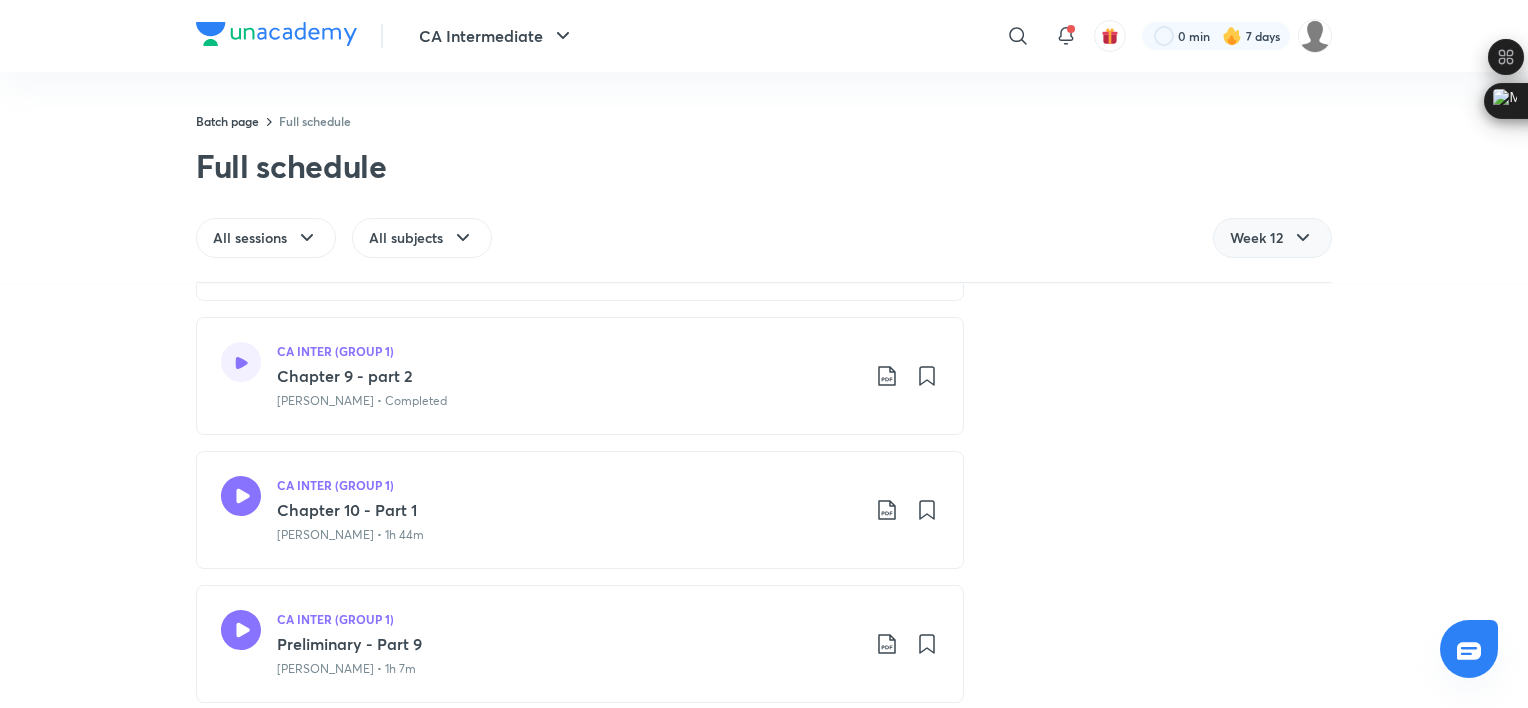 scroll, scrollTop: 1730, scrollLeft: 0, axis: vertical 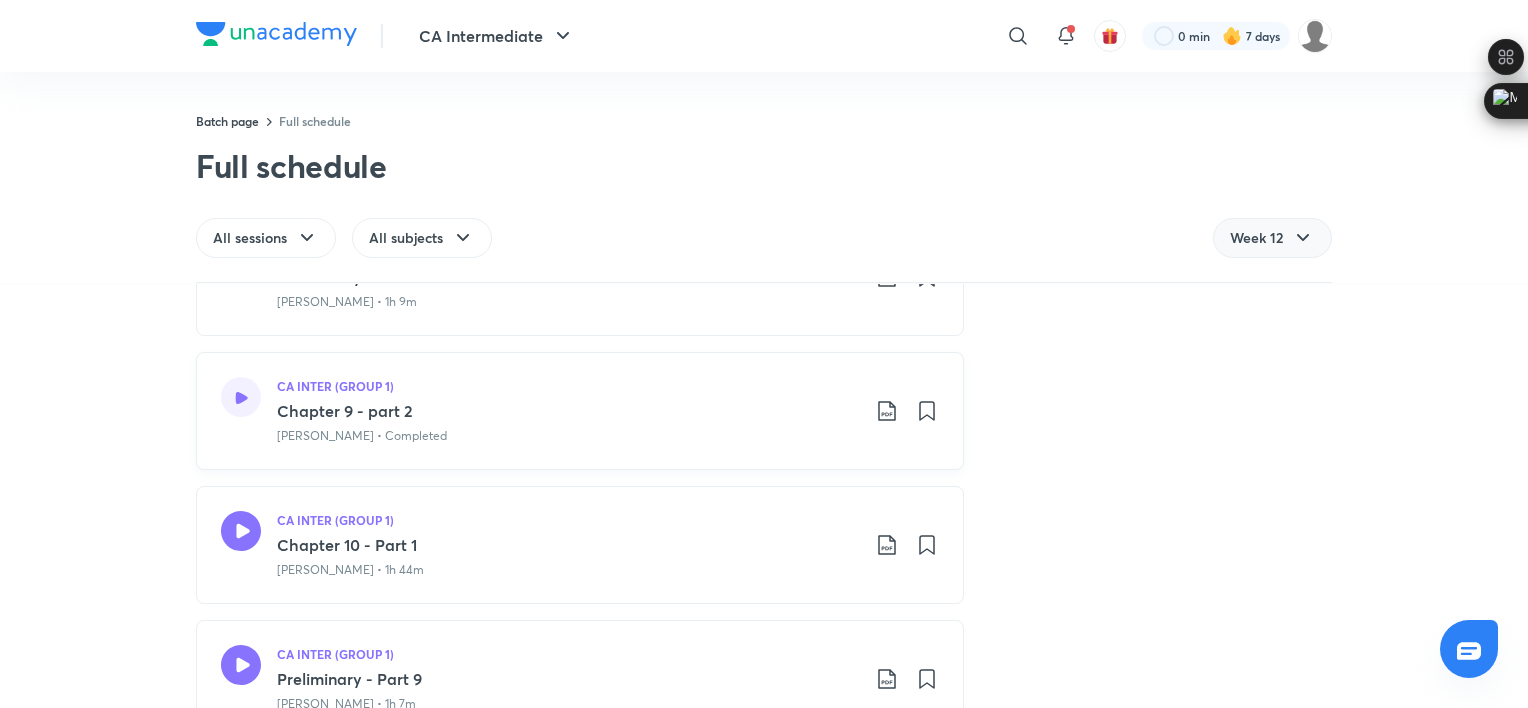click 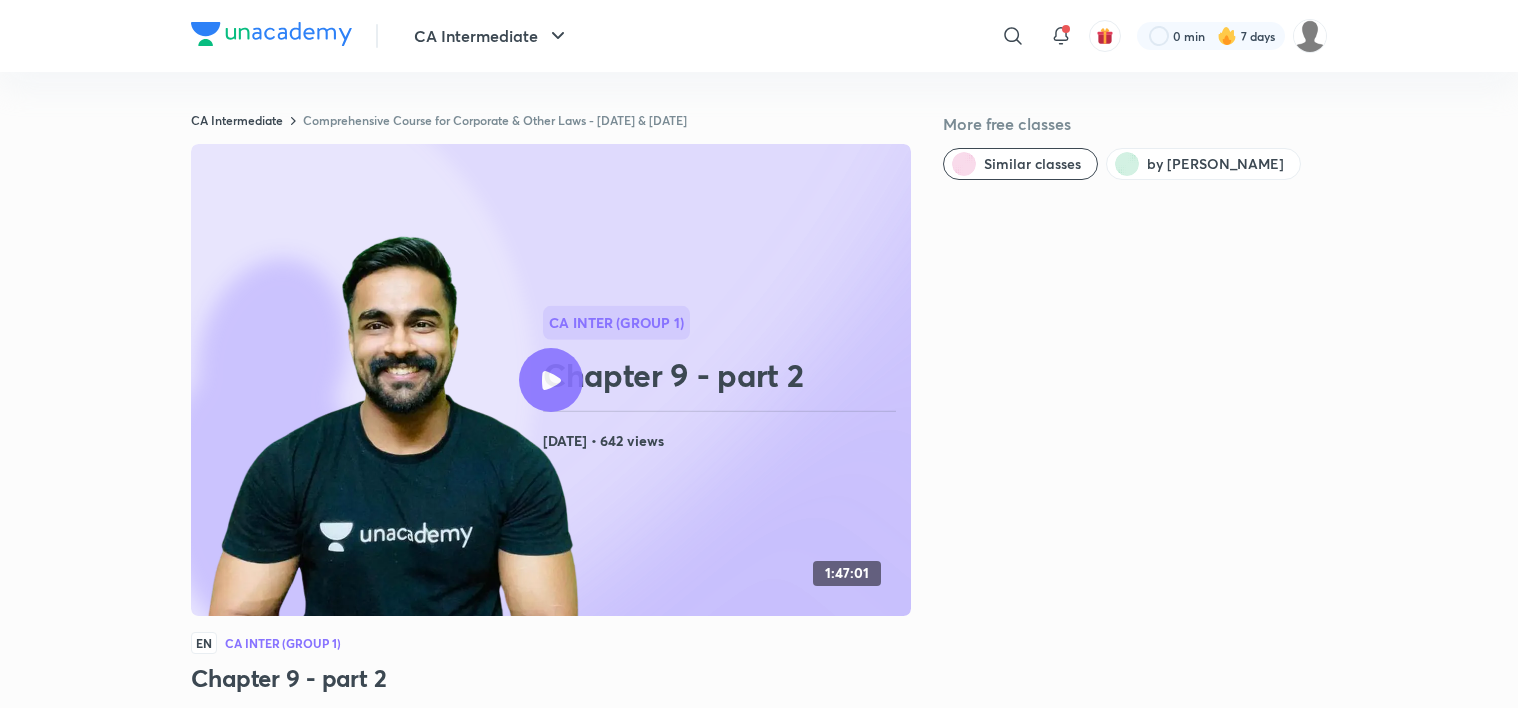 scroll, scrollTop: 0, scrollLeft: 0, axis: both 